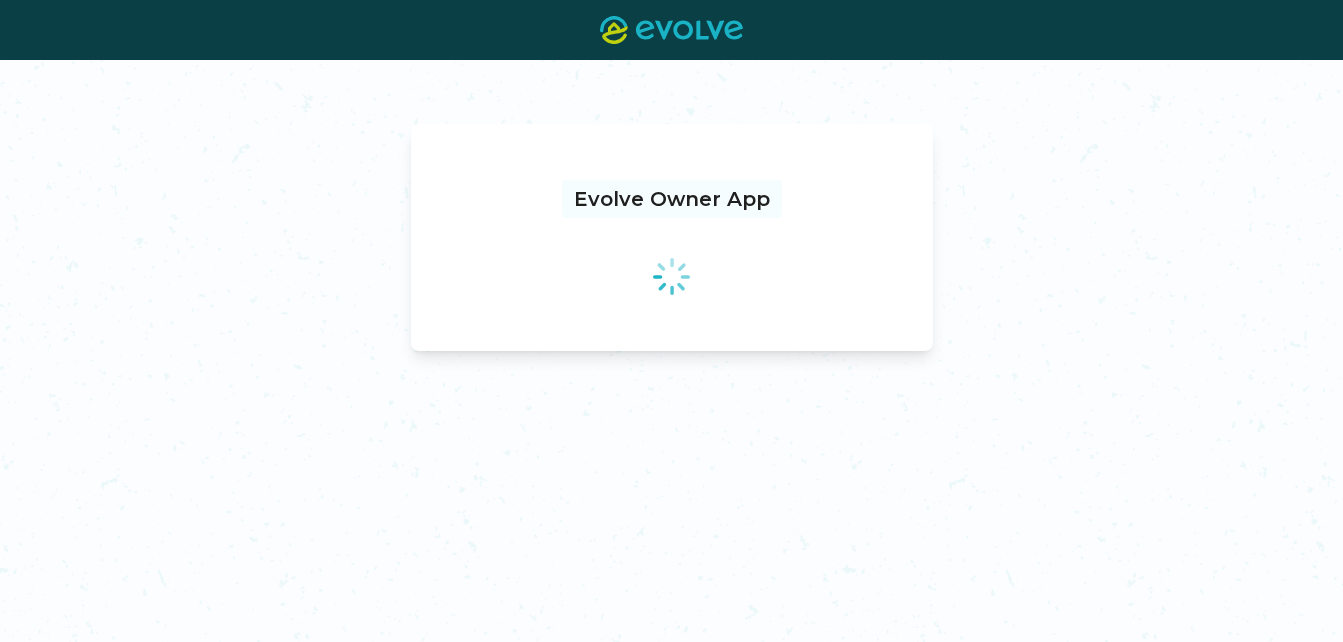 scroll, scrollTop: 0, scrollLeft: 0, axis: both 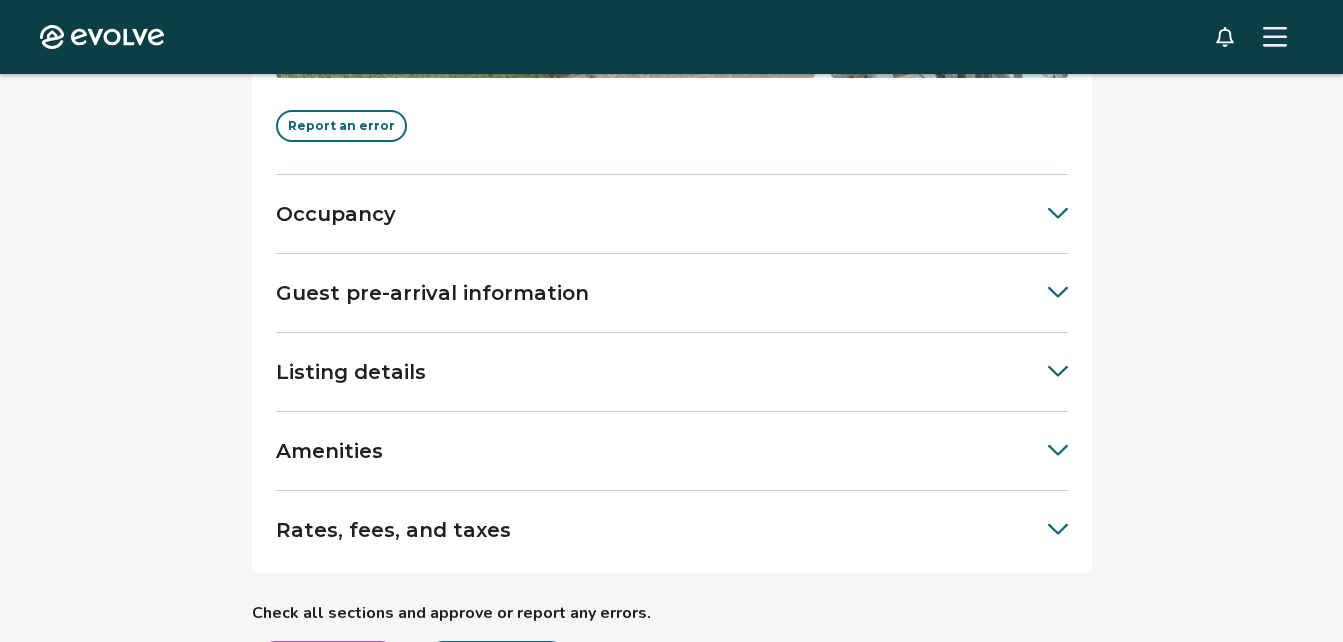 click on "Occupancy" at bounding box center (672, 214) 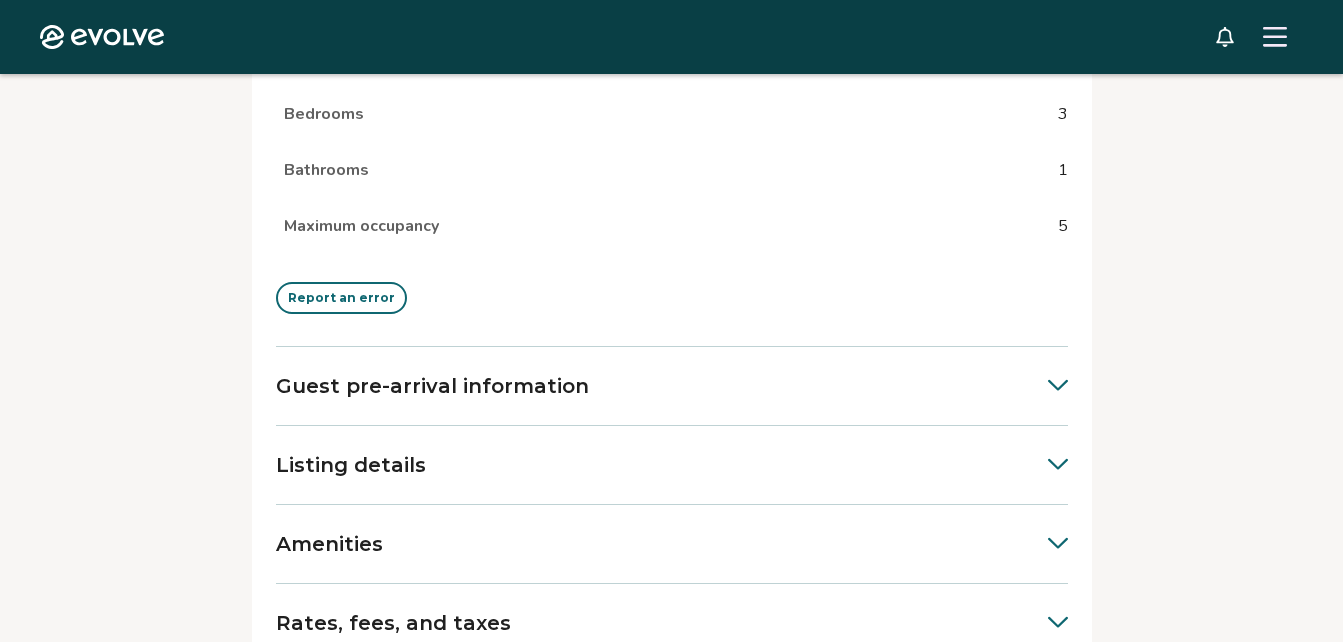 scroll, scrollTop: 808, scrollLeft: 0, axis: vertical 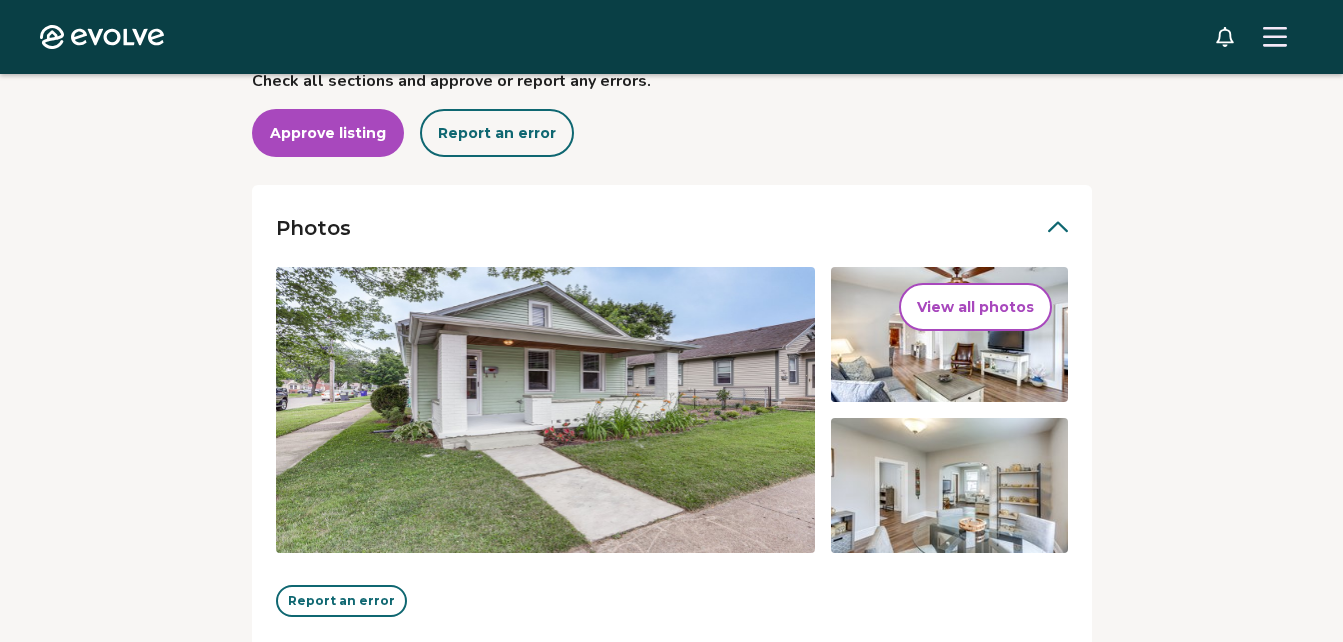 click on "Evolve Listings [STREET_ADDRESS][US_STATE] Review your listing Take a moment to double-check the information for accuracy. As soon as you confirm everything looks good, we'll start the process of publishing it across all our booking platforms. Check all sections and approve or report any errors. Approve listing Report an error Photos View all photos Report an error Occupancy Bedrooms 3 Bathrooms 1 Maximum occupancy 5 Report an error Guest pre-arrival information This information will be sent to the guest to prepare for arrival. Access instructions, guest contact information and parking details are especially important to verify. Property address [STREET_ADDRESS][US_STATE] Guest contact [PERSON_NAME], [PHONE_NUMBER], [EMAIL_ADDRESS][DOMAIN_NAME] Please contact your guest contact(s) with any questions or concerns you may have before or during your stay Check-in instructions Check in after 3:00 PM Check-out instructions Check out before 10:00 AM Take out the trash |" at bounding box center [671, 1261] 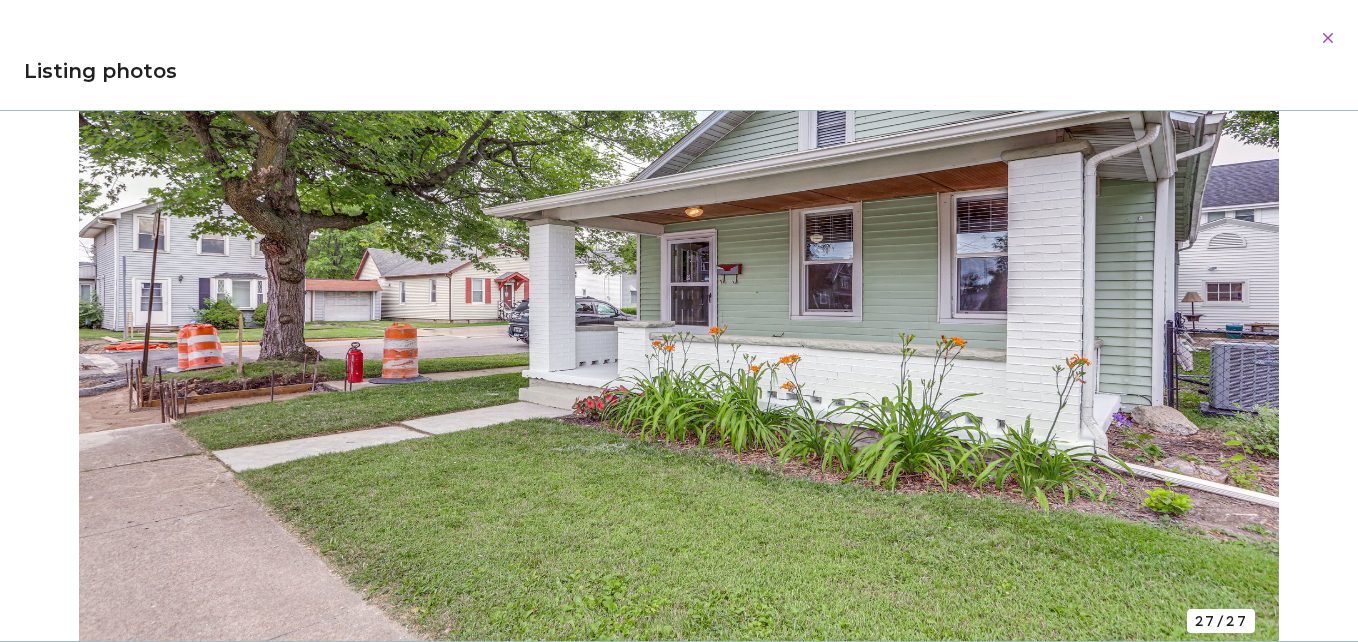 scroll, scrollTop: 18771, scrollLeft: 0, axis: vertical 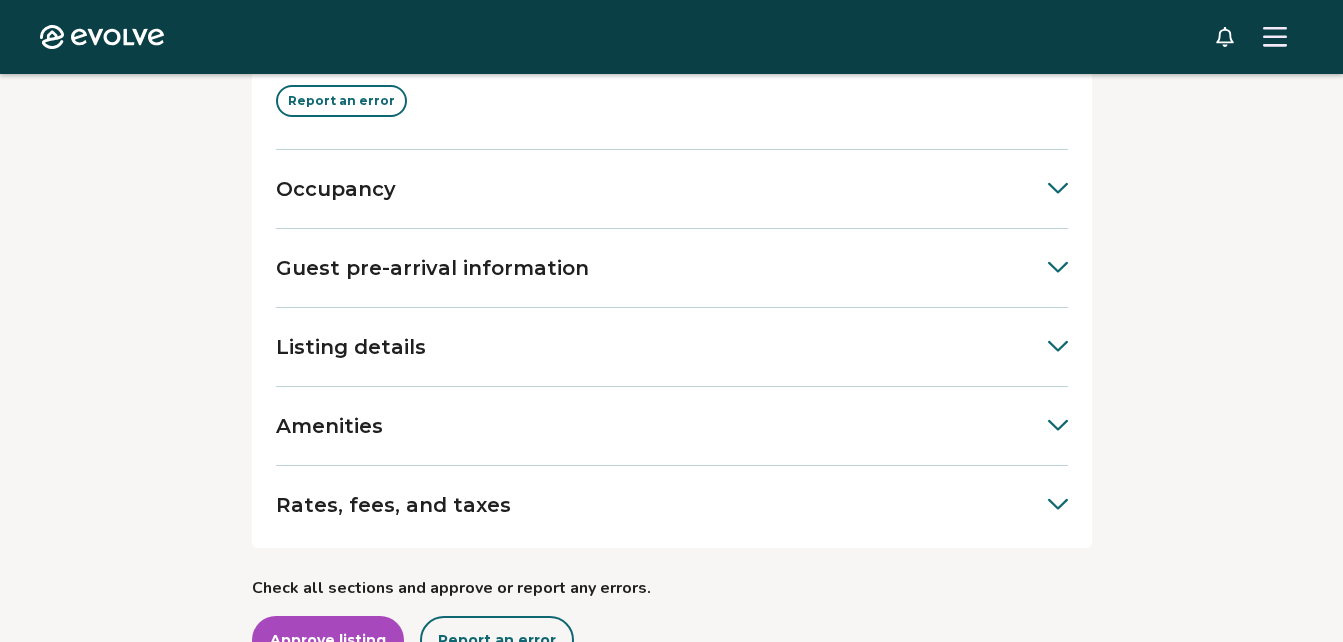 click on "Guest pre-arrival information" at bounding box center (432, 268) 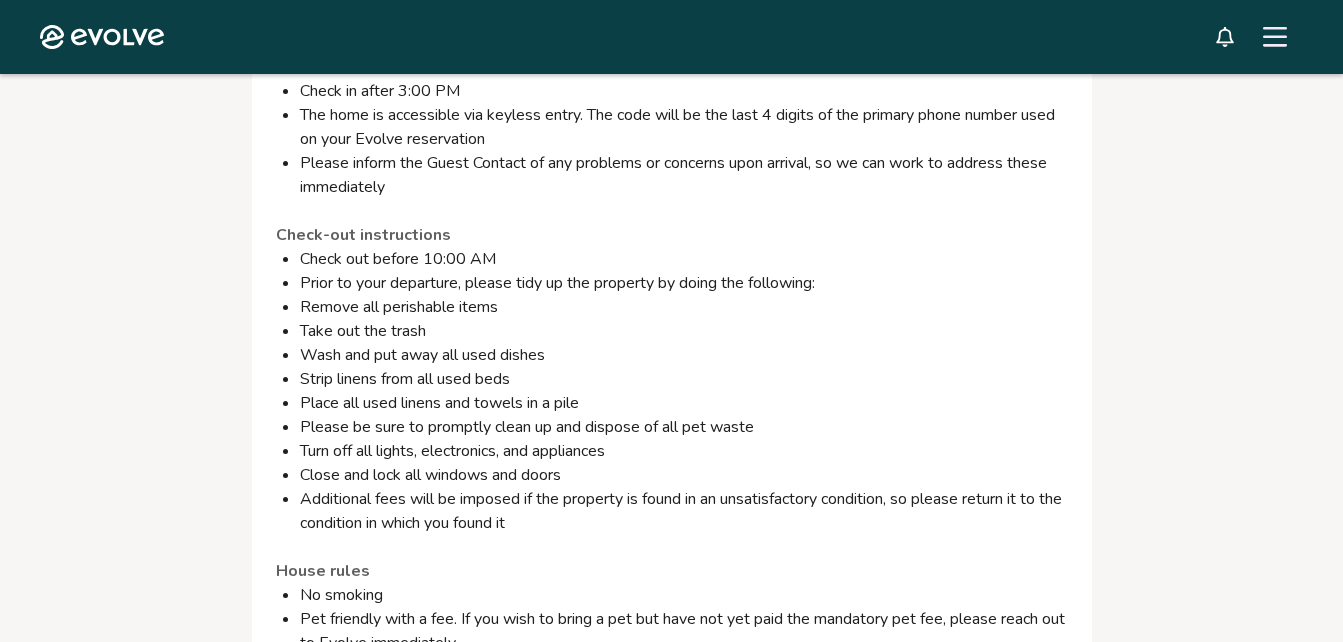 scroll, scrollTop: 1333, scrollLeft: 0, axis: vertical 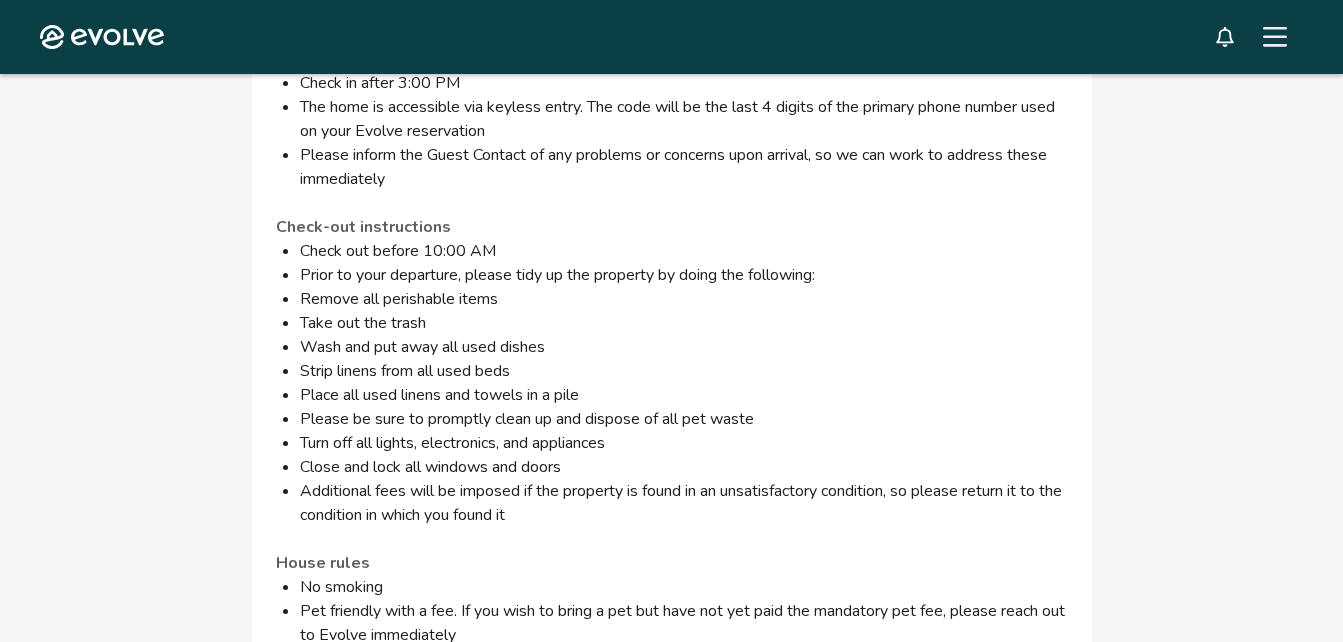 click on "Photos View all photos Report an error Occupancy Guest pre-arrival information This information will be sent to the guest to prepare for arrival. Access instructions, guest contact information and parking details are especially important to verify. Property address [STREET_ADDRESS][US_STATE] Guest contact [PERSON_NAME], [PHONE_NUMBER], [EMAIL_ADDRESS][DOMAIN_NAME] Please contact your guest contact(s) with any questions or concerns you may have before or during your stay Check-in instructions Check in after 3:00 PM The home is accessible via keyless entry. The code will be the last 4 digits of the primary phone number used on your Evolve reservation Please inform the Guest Contact of any problems or concerns upon arrival, so we can work to address these immediately Check-out instructions Check out before 10:00 AM Prior to your departure, please tidy up the property by doing the following: Remove all perishable items Take out the trash Wash and put away all used dishes House rules No smoking" at bounding box center [672, 272] 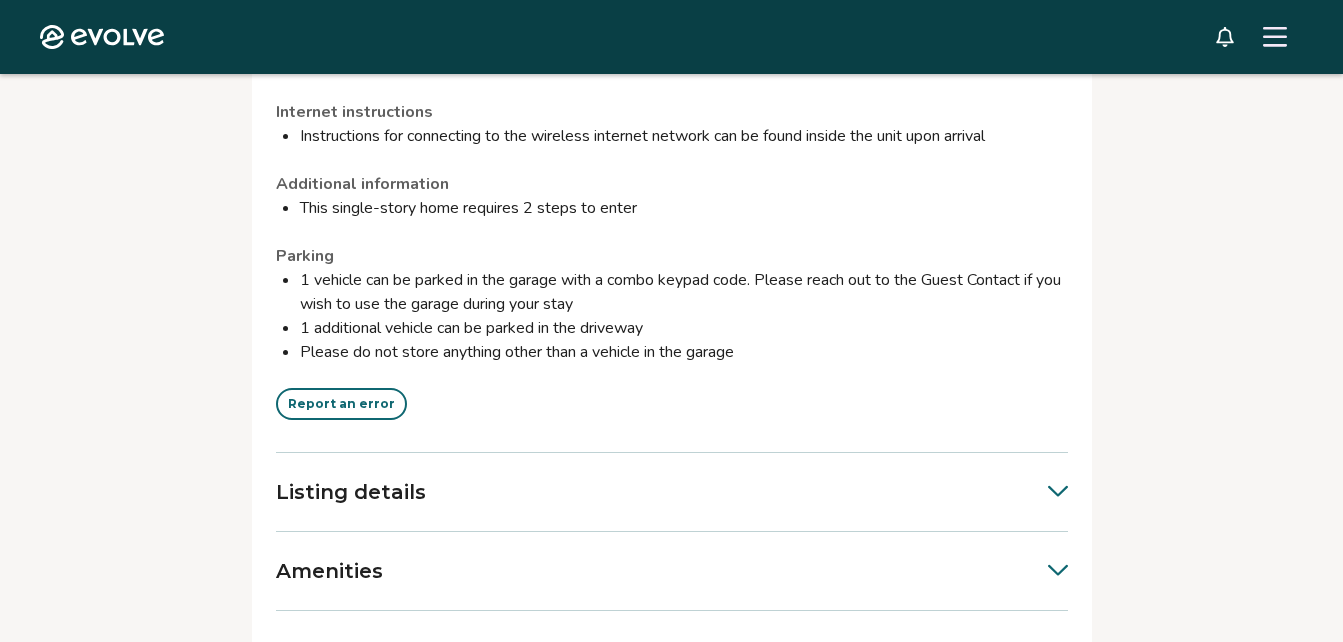 scroll, scrollTop: 2167, scrollLeft: 0, axis: vertical 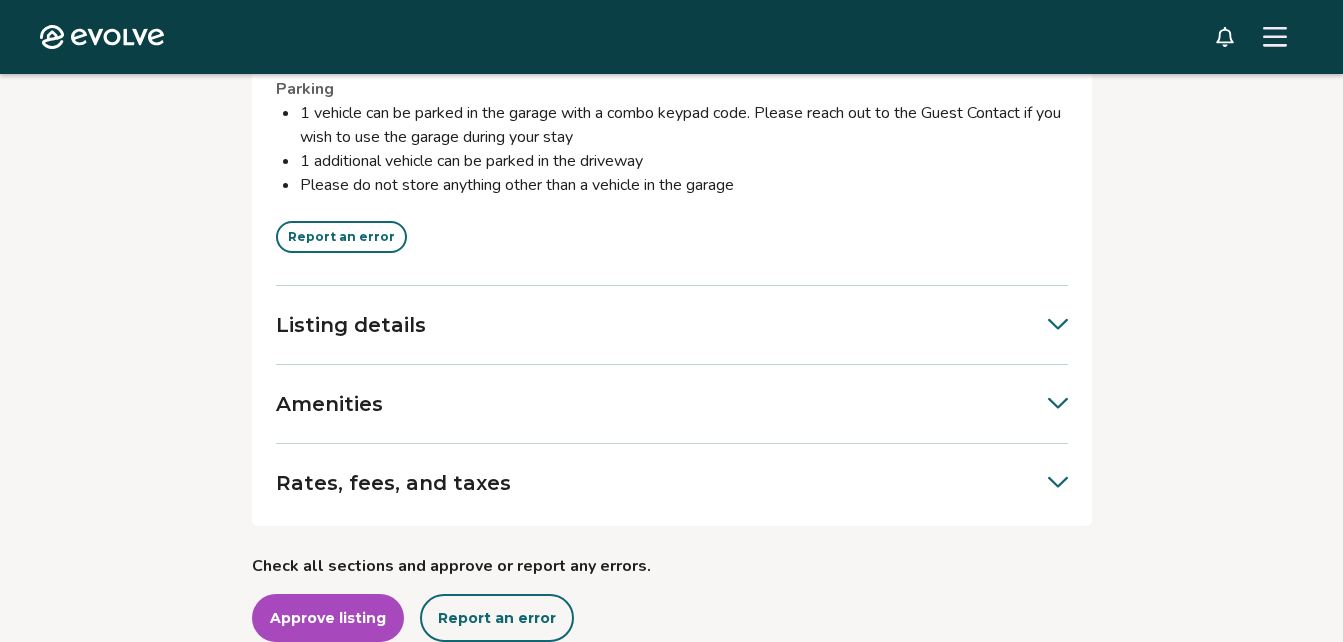 click on "Listing details" at bounding box center [351, 325] 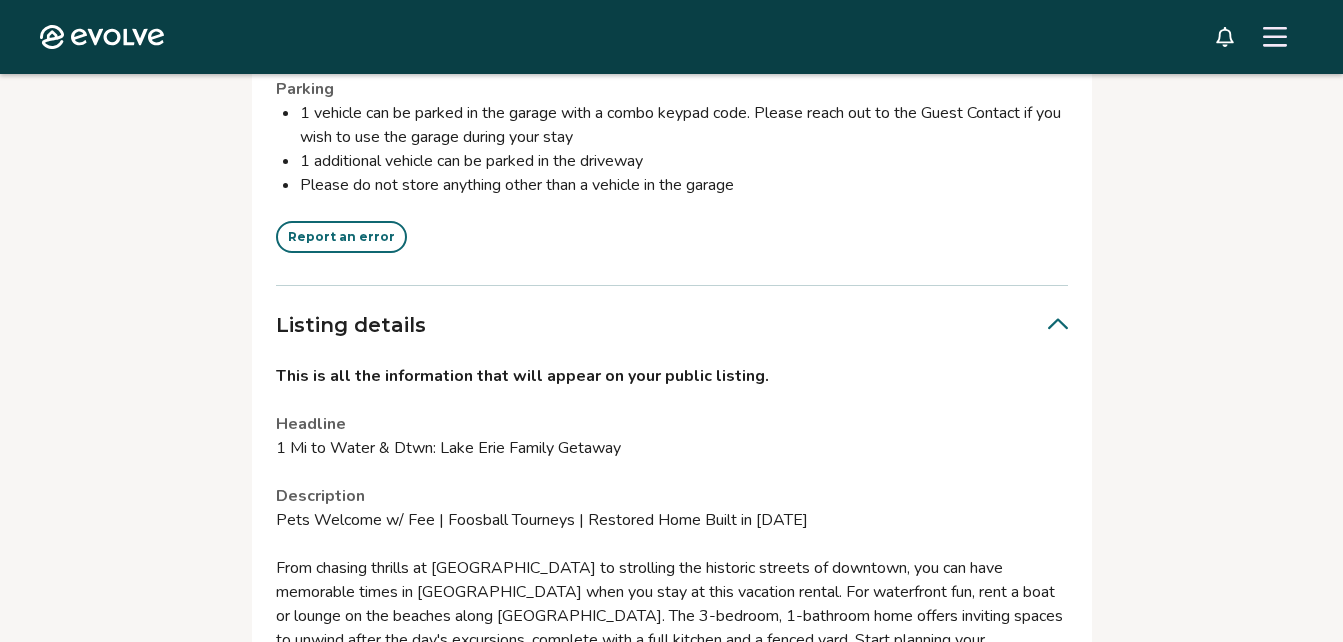 scroll, scrollTop: 2333, scrollLeft: 0, axis: vertical 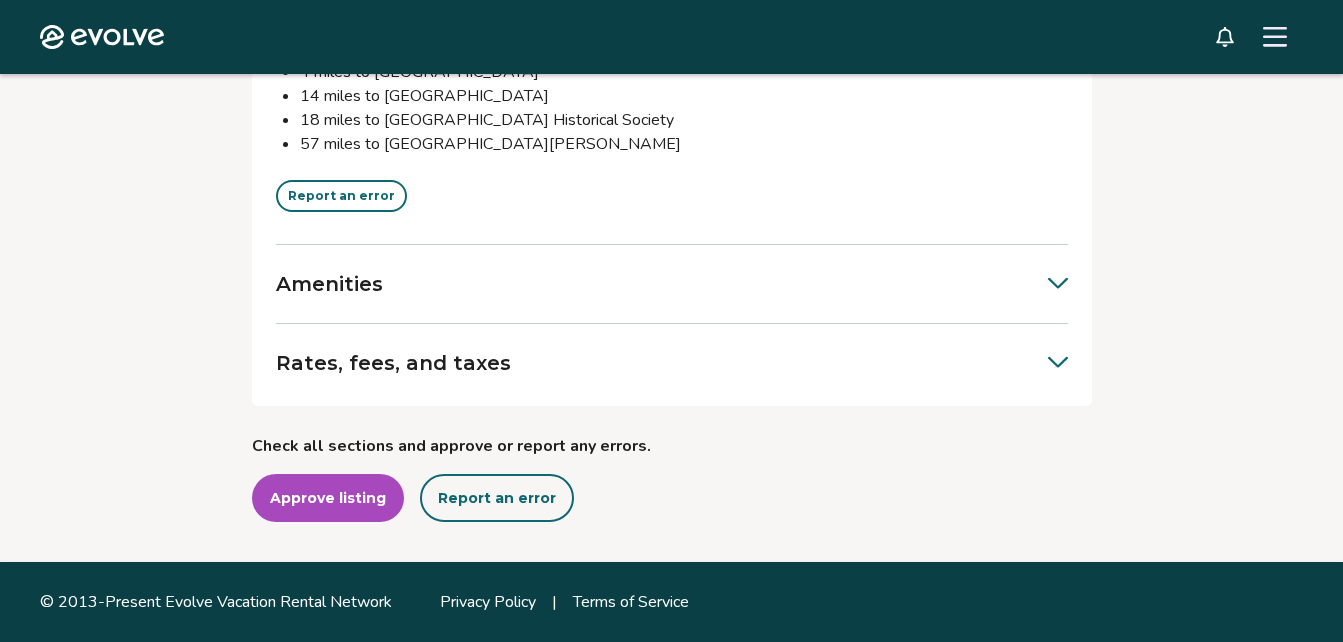 click on "Amenities" at bounding box center [329, 284] 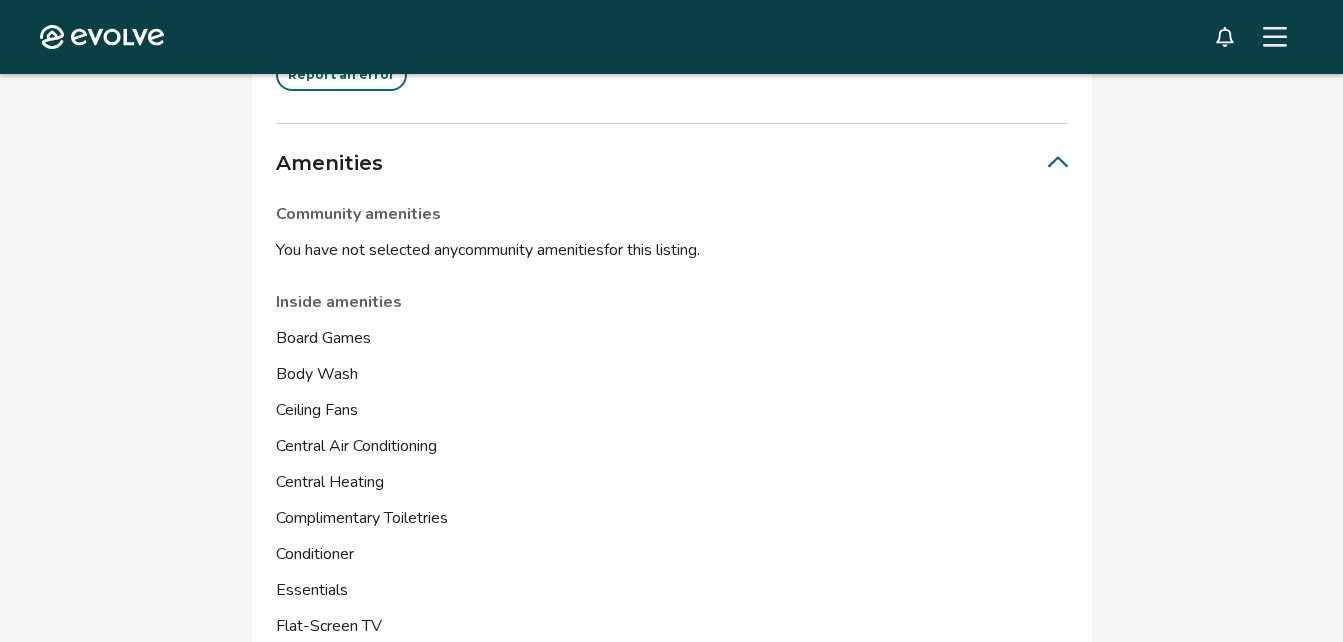 scroll, scrollTop: 4126, scrollLeft: 0, axis: vertical 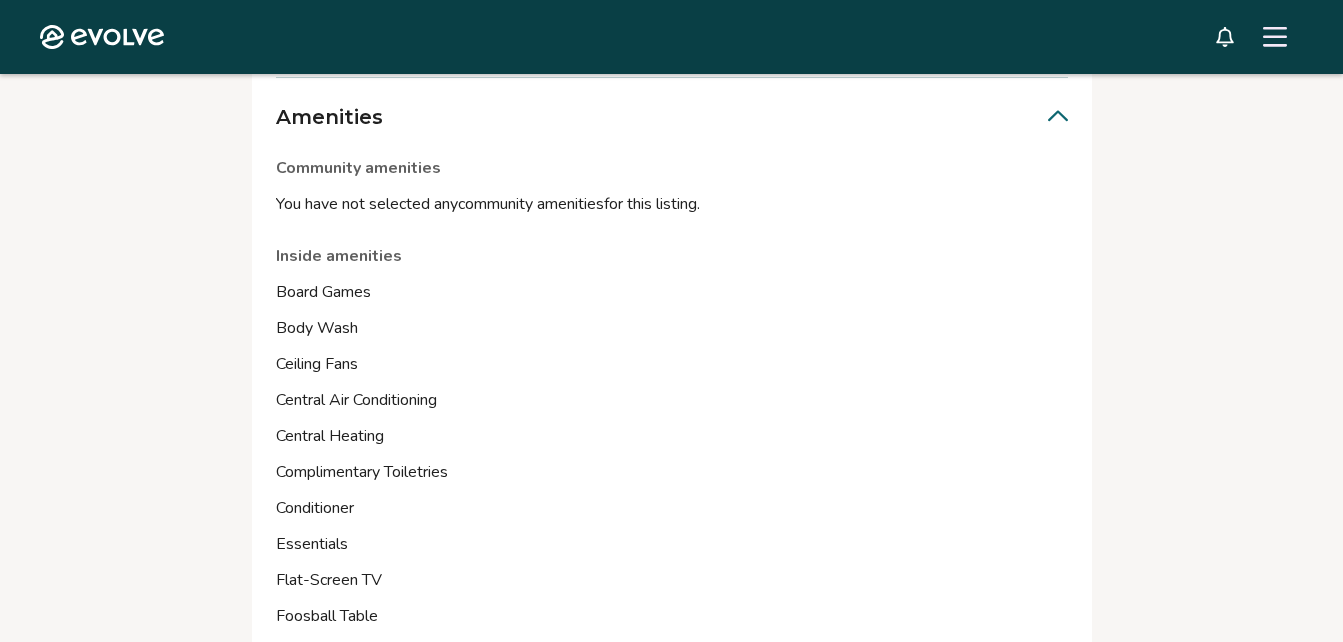 click on "Board Games" at bounding box center (672, 292) 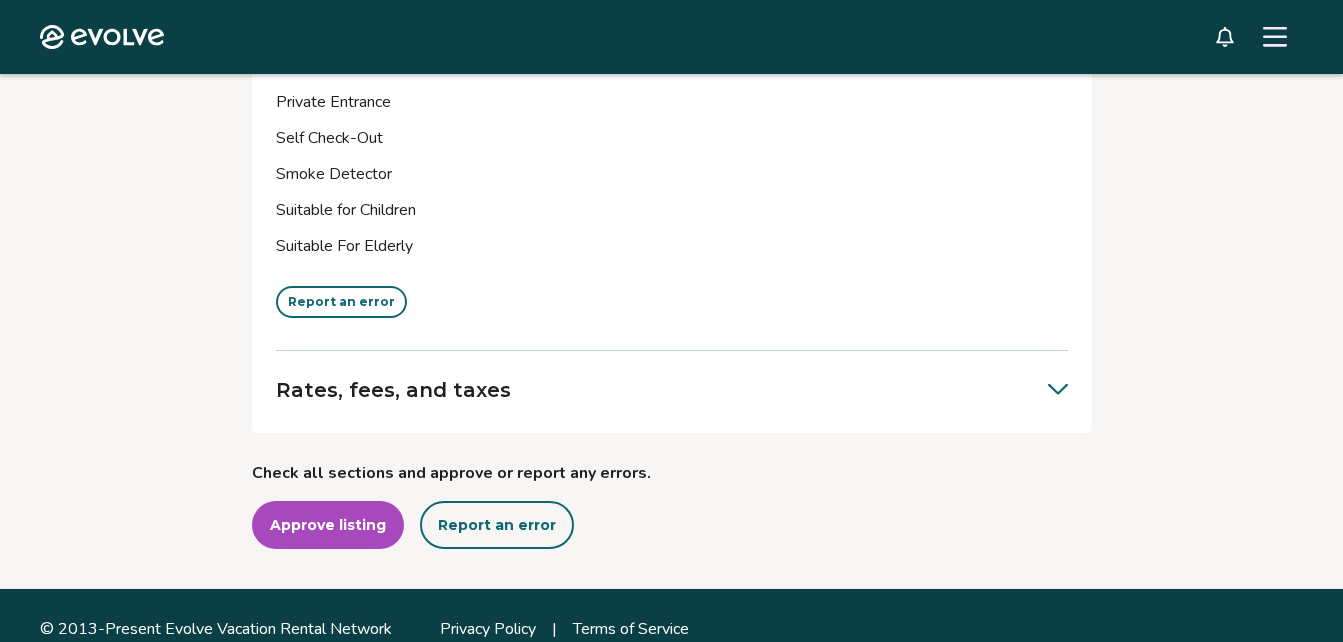 scroll, scrollTop: 6459, scrollLeft: 0, axis: vertical 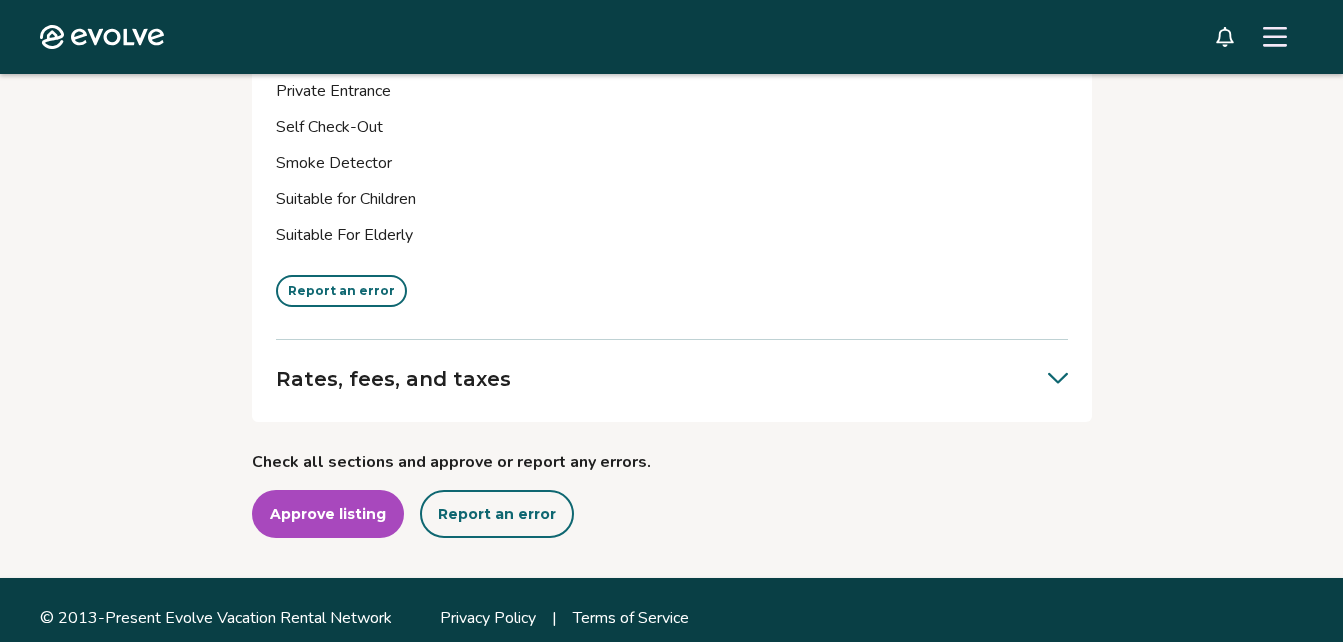 click on "Rates, fees, and taxes" at bounding box center (393, 379) 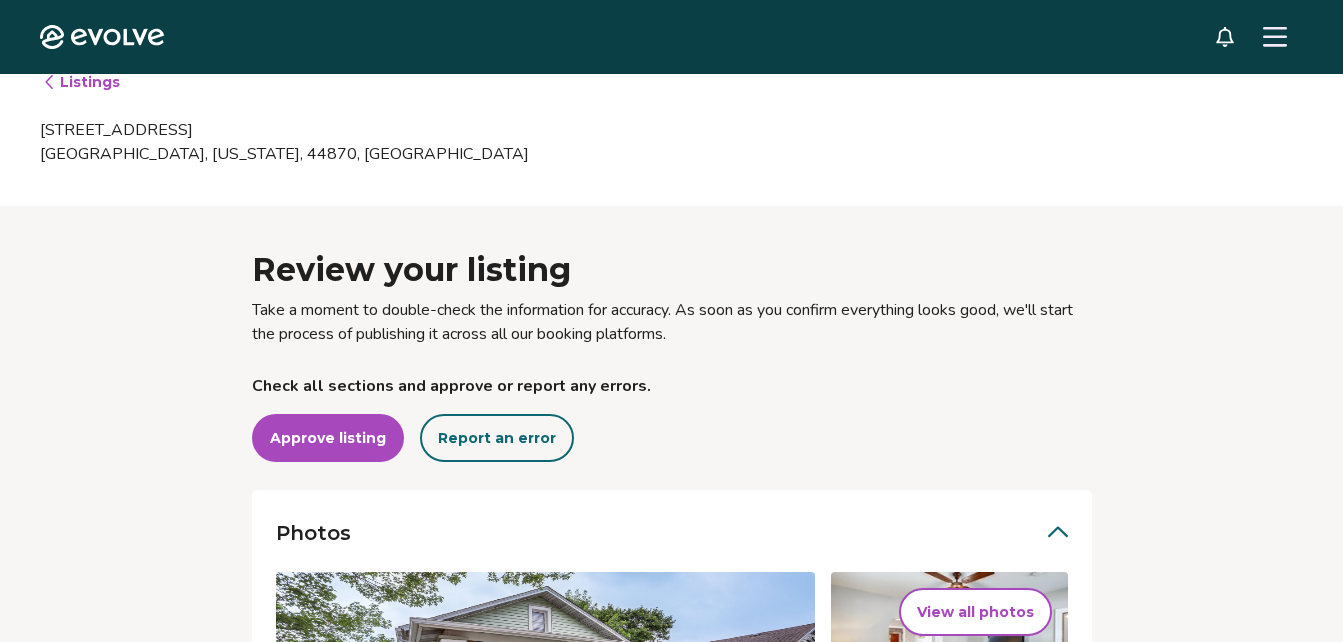 scroll, scrollTop: 0, scrollLeft: 0, axis: both 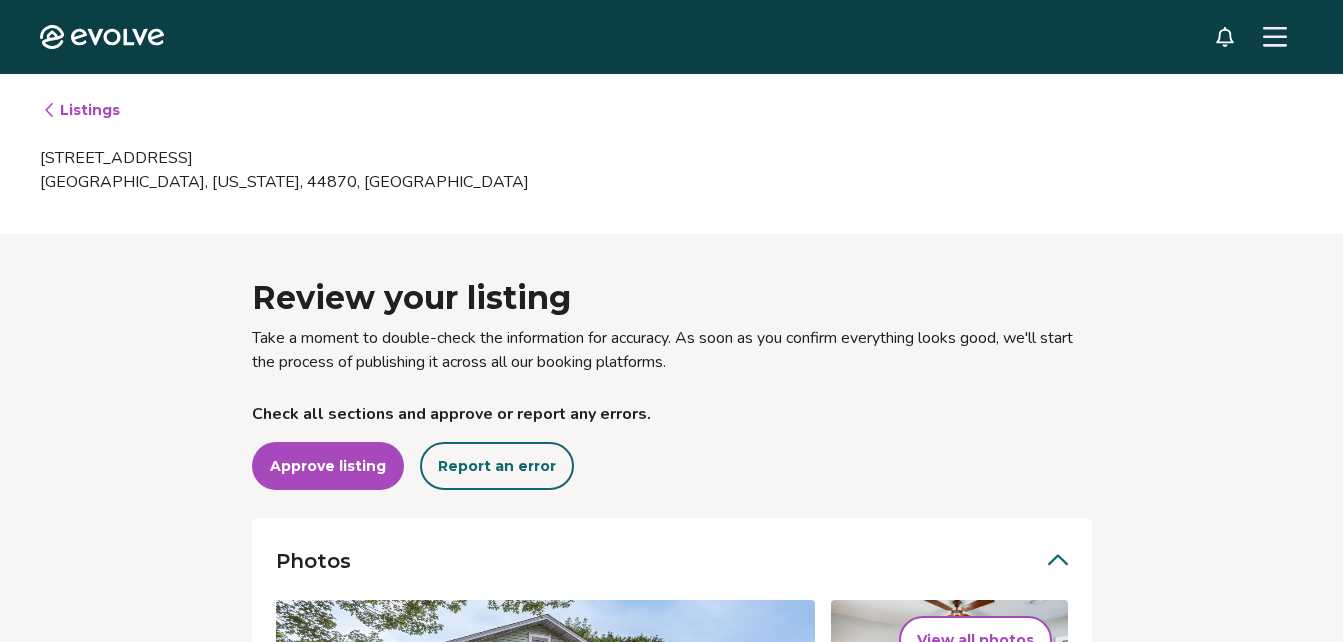 click 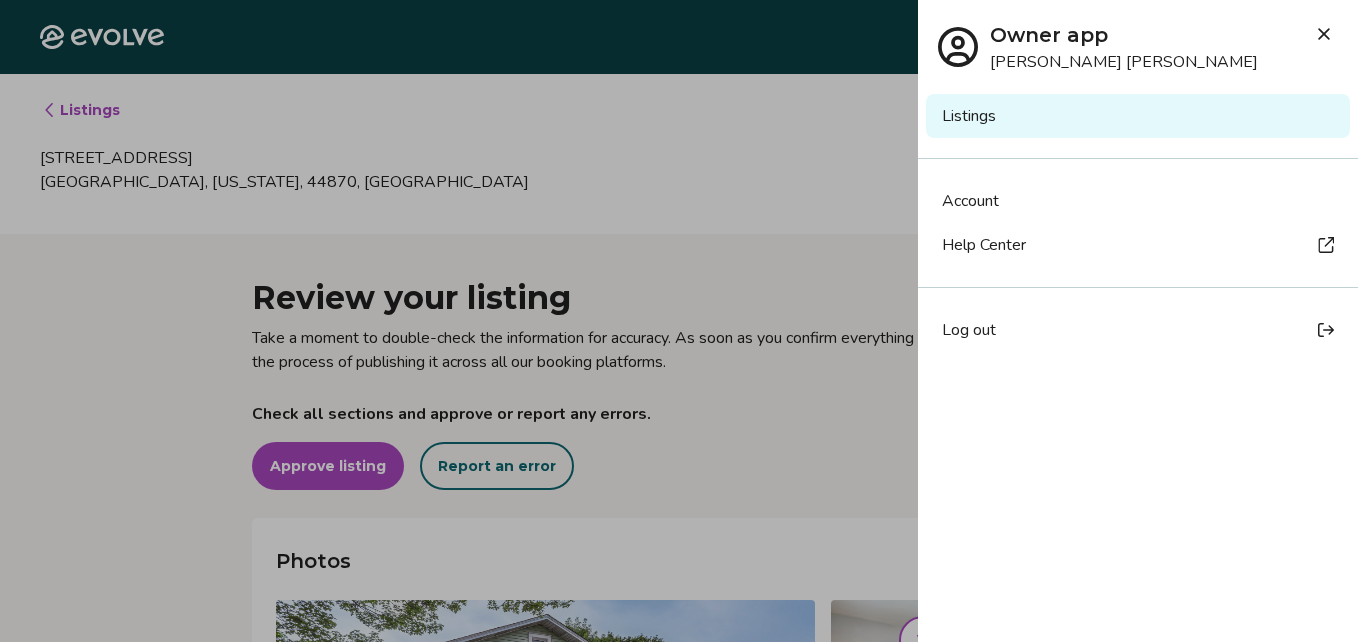 click at bounding box center (679, 321) 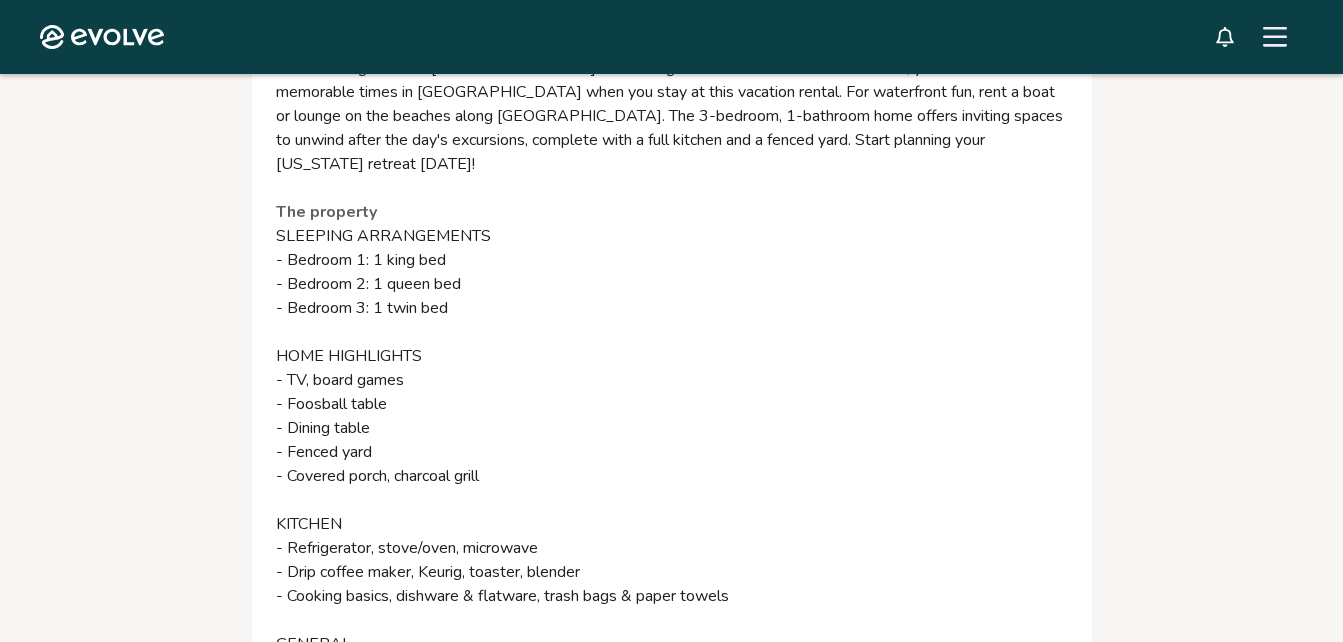 scroll, scrollTop: 3000, scrollLeft: 0, axis: vertical 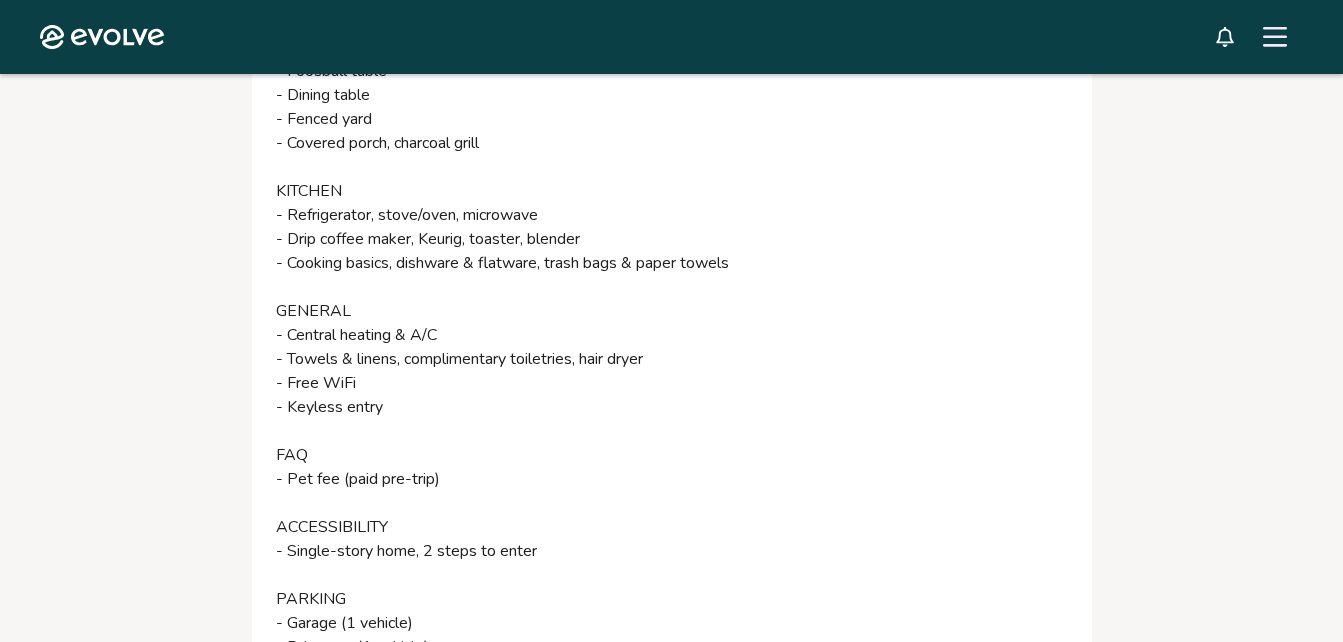 click on "Review your listing Take a moment to double-check the information for accuracy. As soon as you confirm everything looks good, we'll start the process of publishing it across all our booking platforms. Check all sections and approve or report any errors. Approve listing Report an error Photos View all photos Report an error Occupancy Guest pre-arrival information This information will be sent to the guest to prepare for arrival. Access instructions, guest contact information and parking details are especially important to verify. Property address [STREET_ADDRESS][US_STATE] Guest contact [PERSON_NAME], [PHONE_NUMBER], [EMAIL_ADDRESS][DOMAIN_NAME] Please contact your guest contact(s) with any questions or concerns you may have before or during your stay Check-in instructions Check in after 3:00 PM The home is accessible via keyless entry. The code will be the last 4 digits of the primary phone number used on your Evolve reservation Check-out instructions Check out before 10:00 AM House rules 2" at bounding box center [671, 1271] 